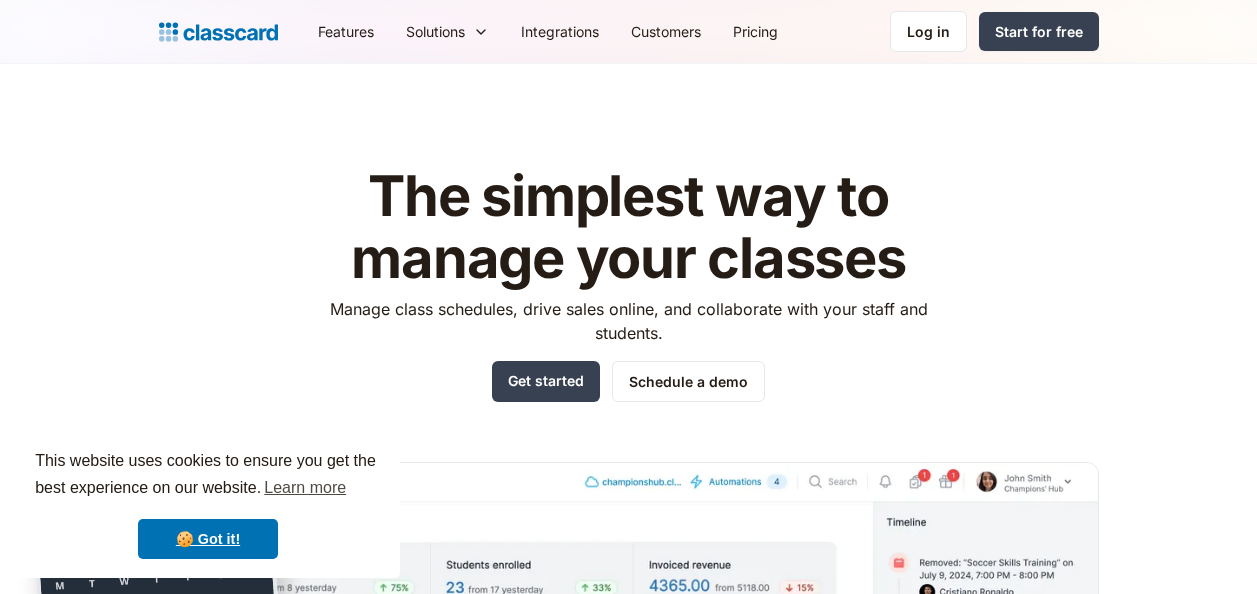 scroll, scrollTop: 0, scrollLeft: 0, axis: both 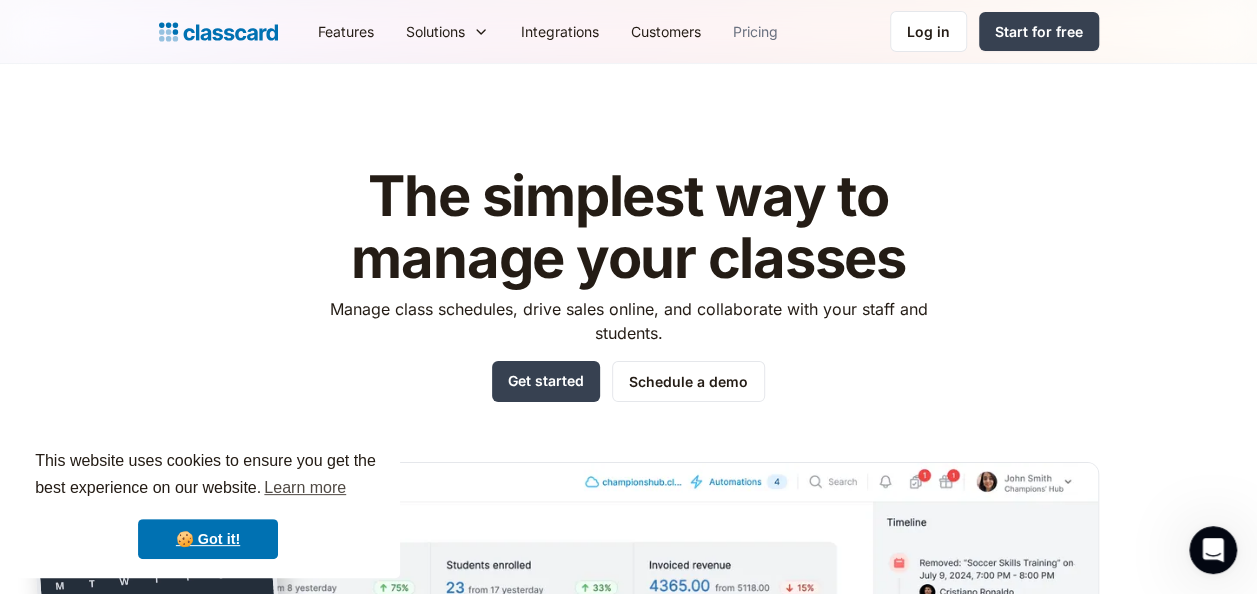 click on "Pricing" at bounding box center [755, 31] 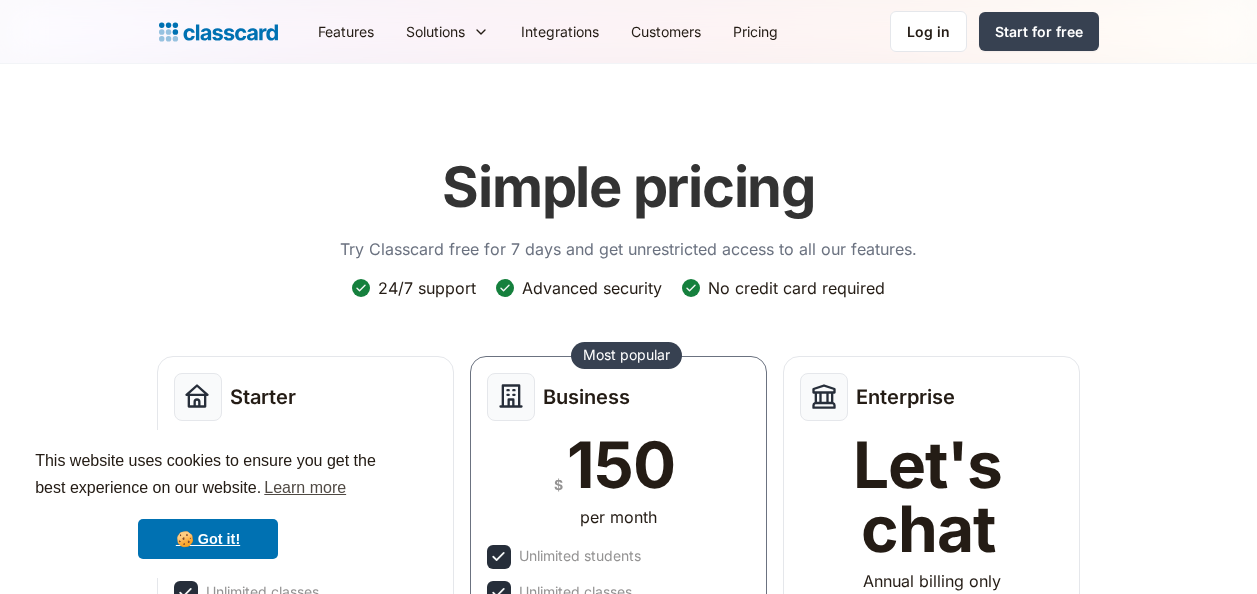 scroll, scrollTop: 0, scrollLeft: 0, axis: both 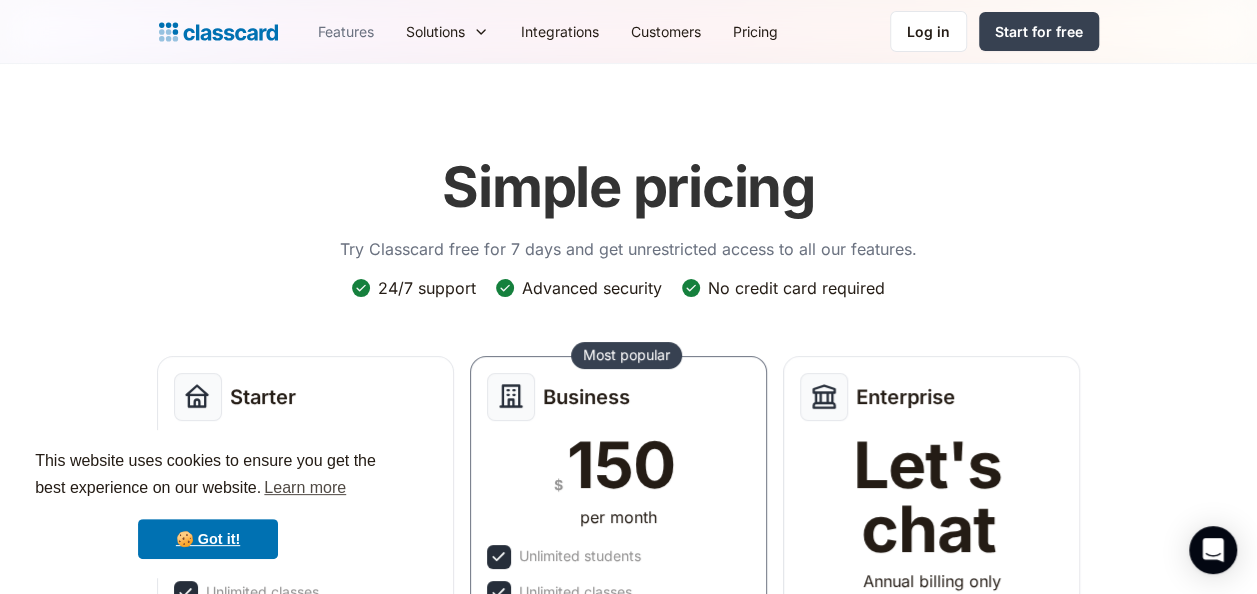 click on "Features" at bounding box center [346, 31] 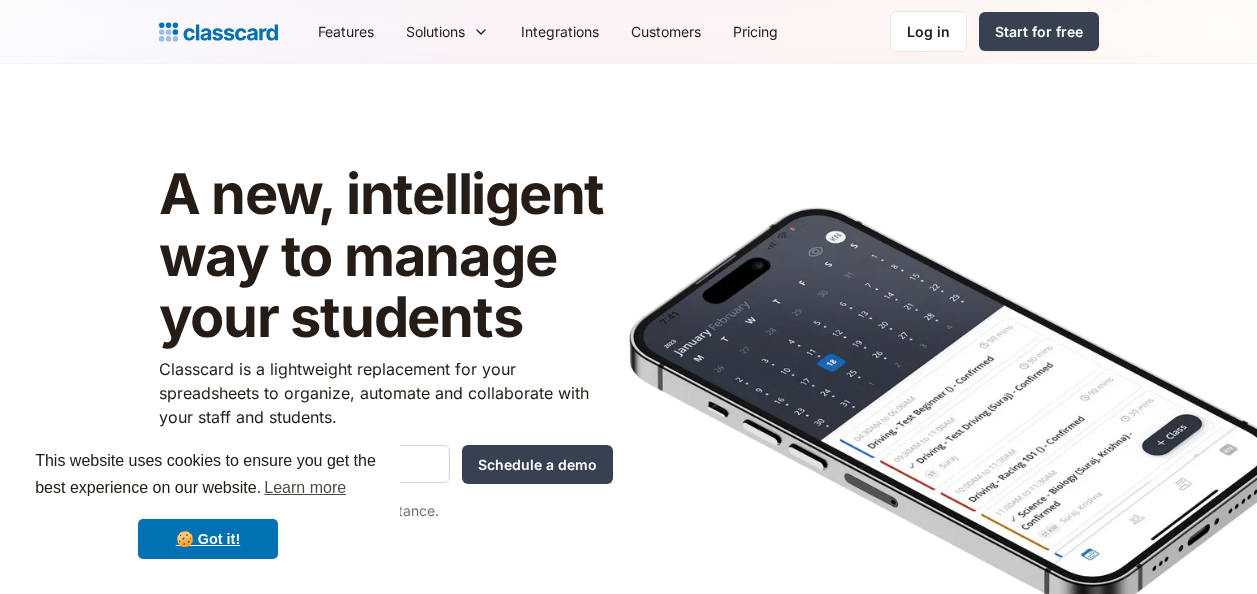 scroll, scrollTop: 0, scrollLeft: 0, axis: both 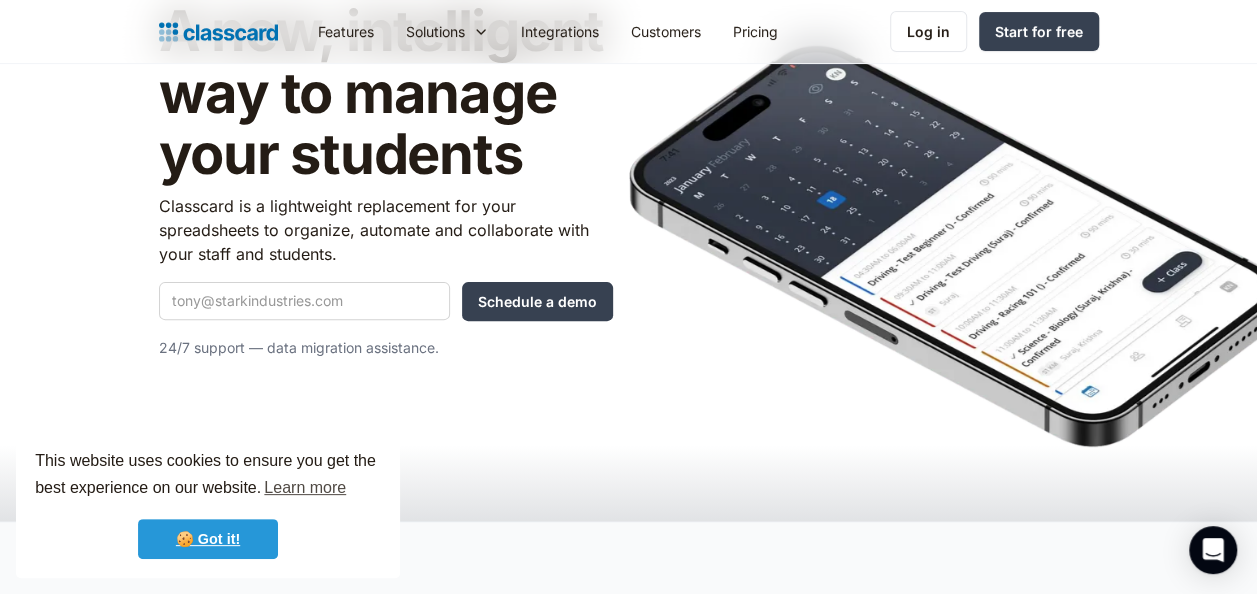 click on "🍪 Got it!" at bounding box center [208, 539] 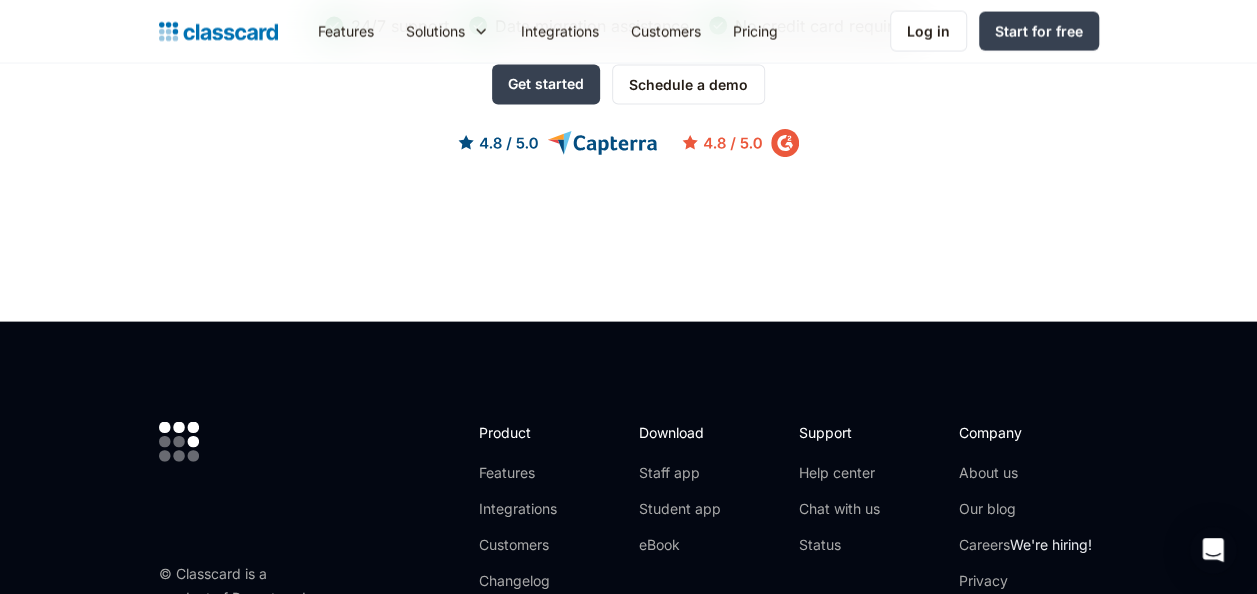 scroll, scrollTop: 5898, scrollLeft: 0, axis: vertical 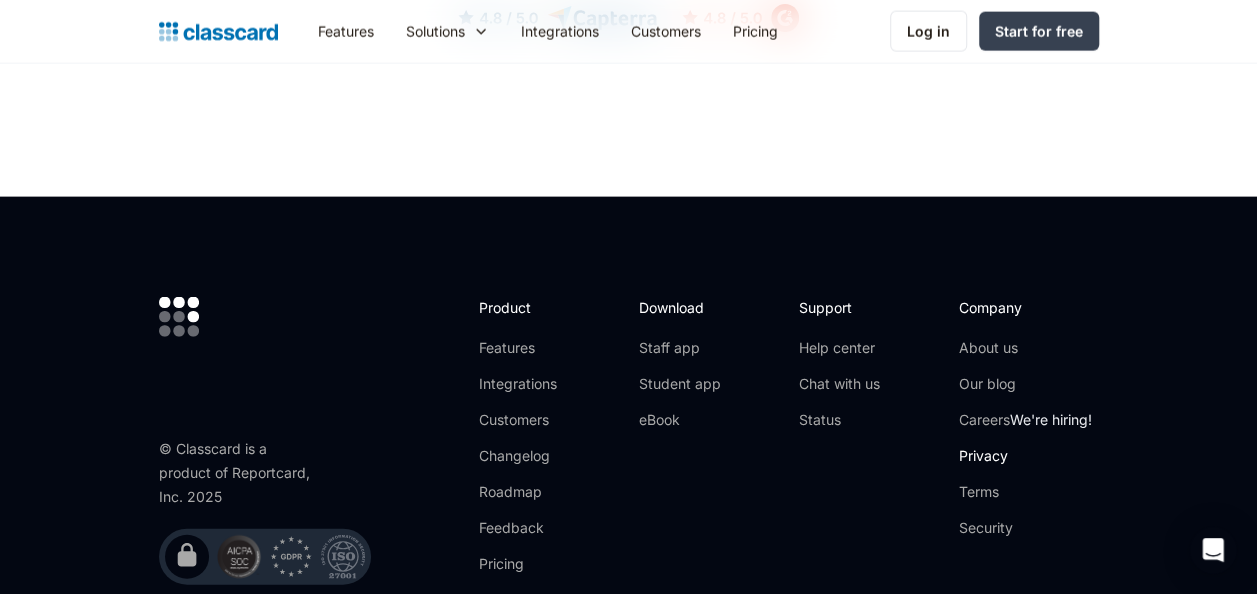 click on "Privacy" at bounding box center (1025, 456) 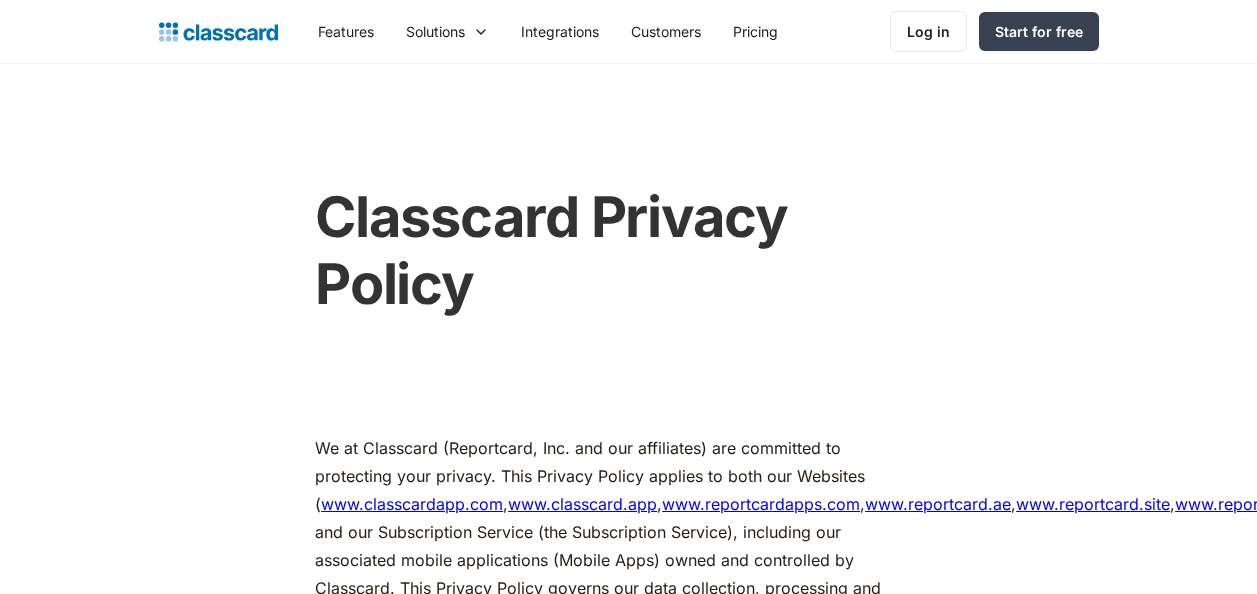 scroll, scrollTop: 0, scrollLeft: 0, axis: both 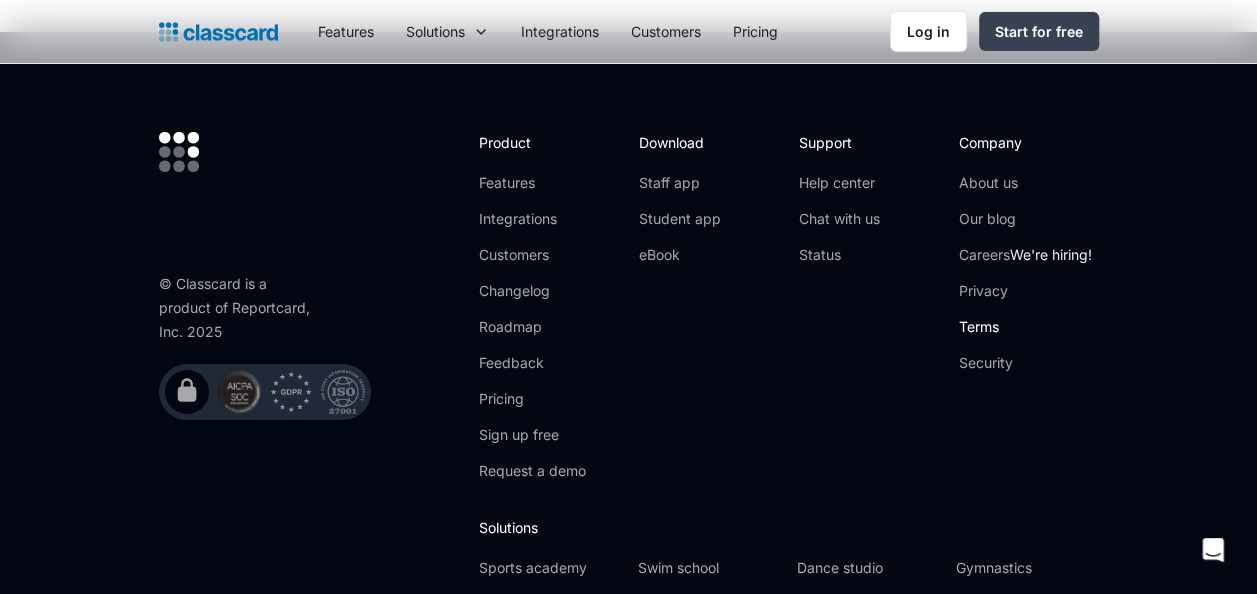 click on "Terms" at bounding box center (1025, 327) 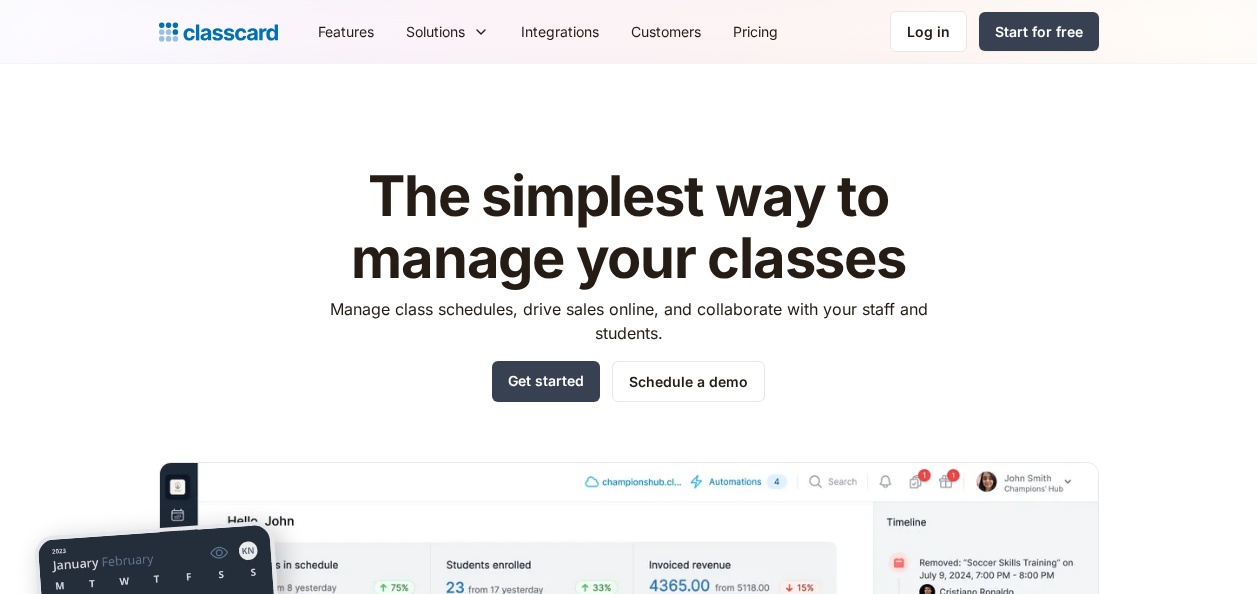 scroll, scrollTop: 0, scrollLeft: 0, axis: both 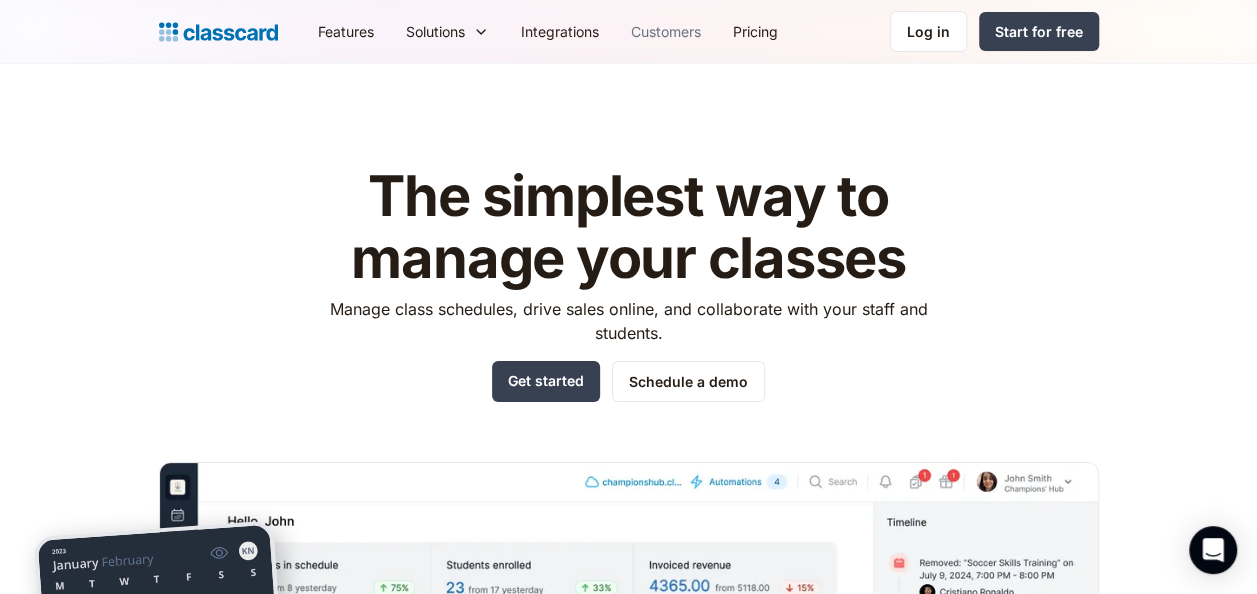 click on "Customers" at bounding box center [666, 31] 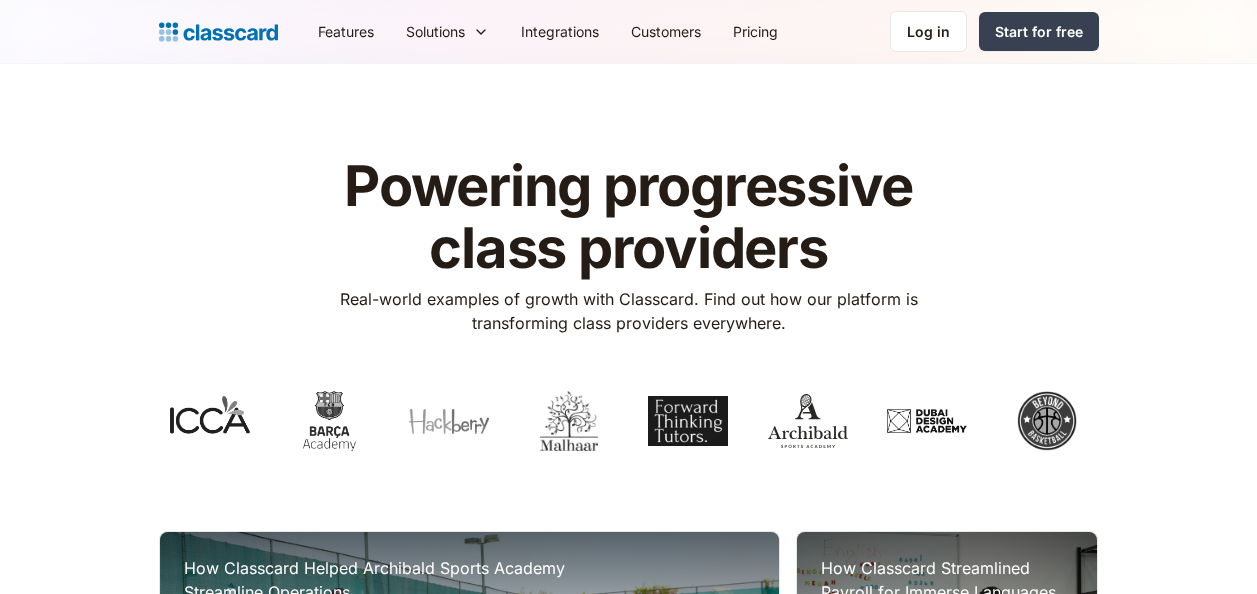 scroll, scrollTop: 0, scrollLeft: 0, axis: both 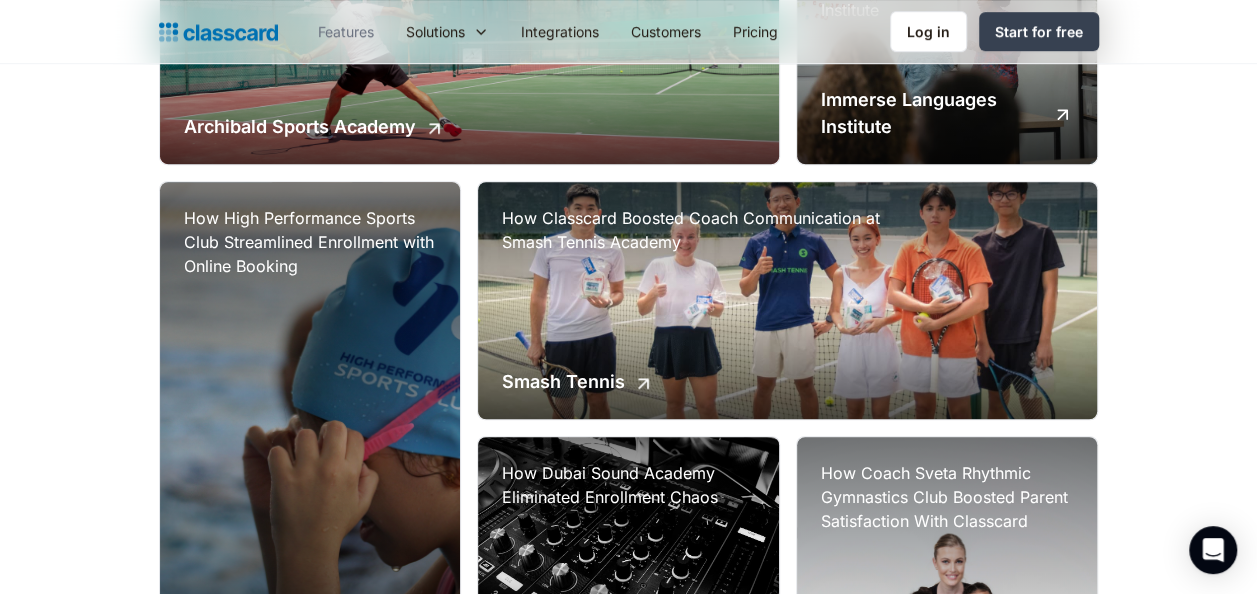 click on "Features" at bounding box center (346, 31) 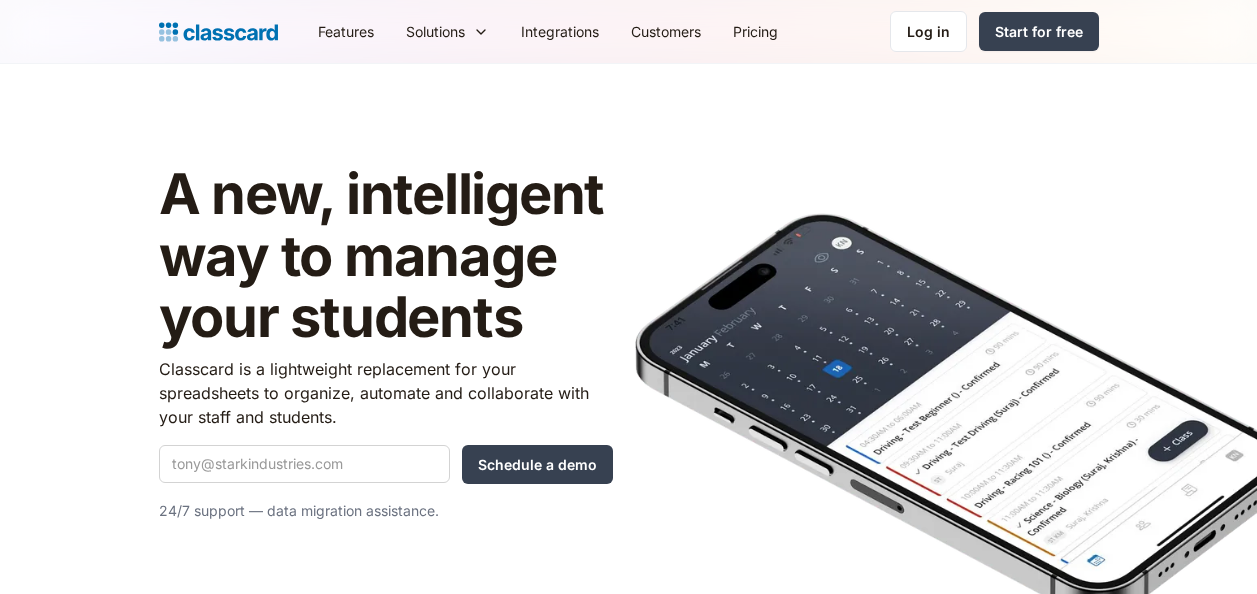 scroll, scrollTop: 0, scrollLeft: 0, axis: both 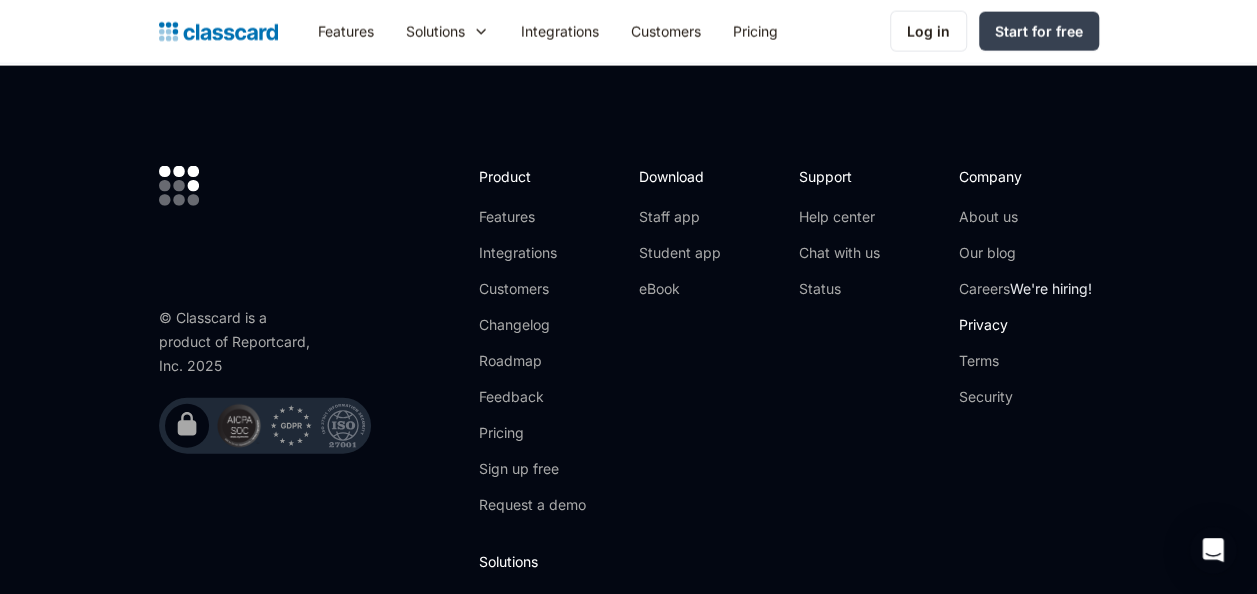 click on "Privacy" at bounding box center (1025, 325) 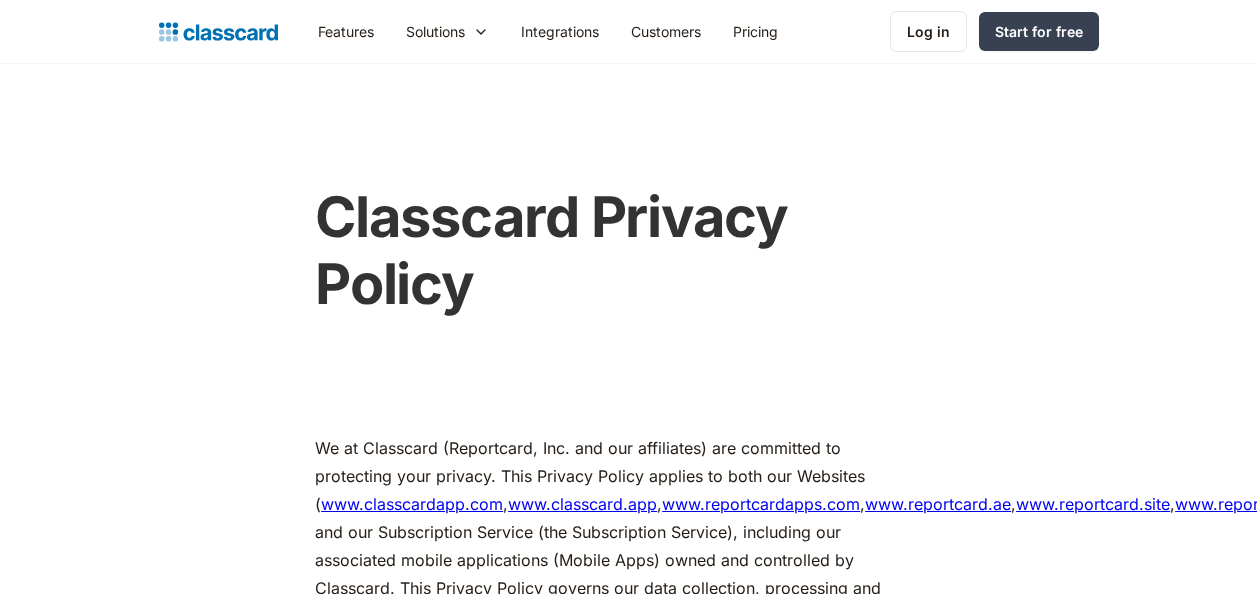 scroll, scrollTop: 0, scrollLeft: 0, axis: both 